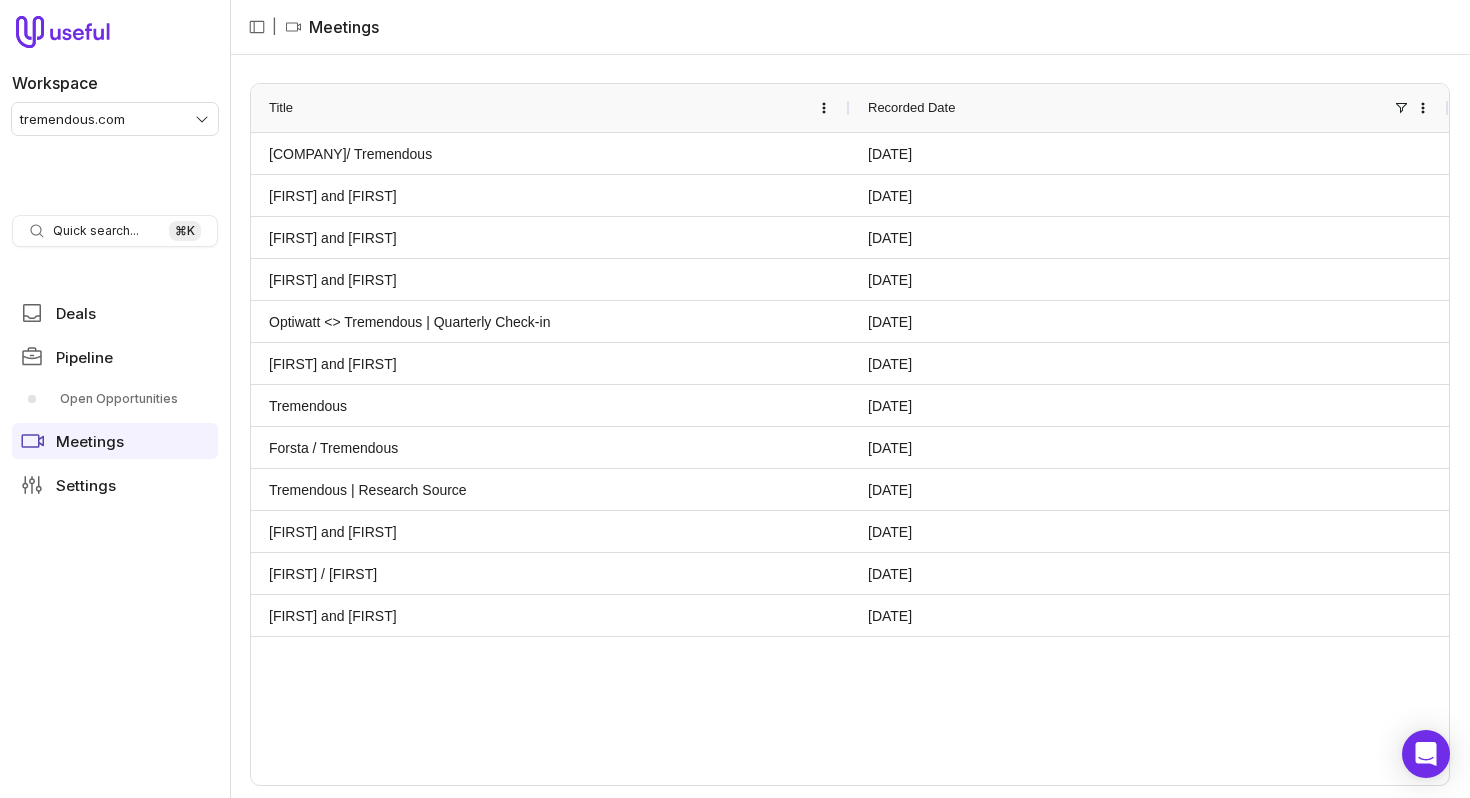 scroll, scrollTop: 0, scrollLeft: 0, axis: both 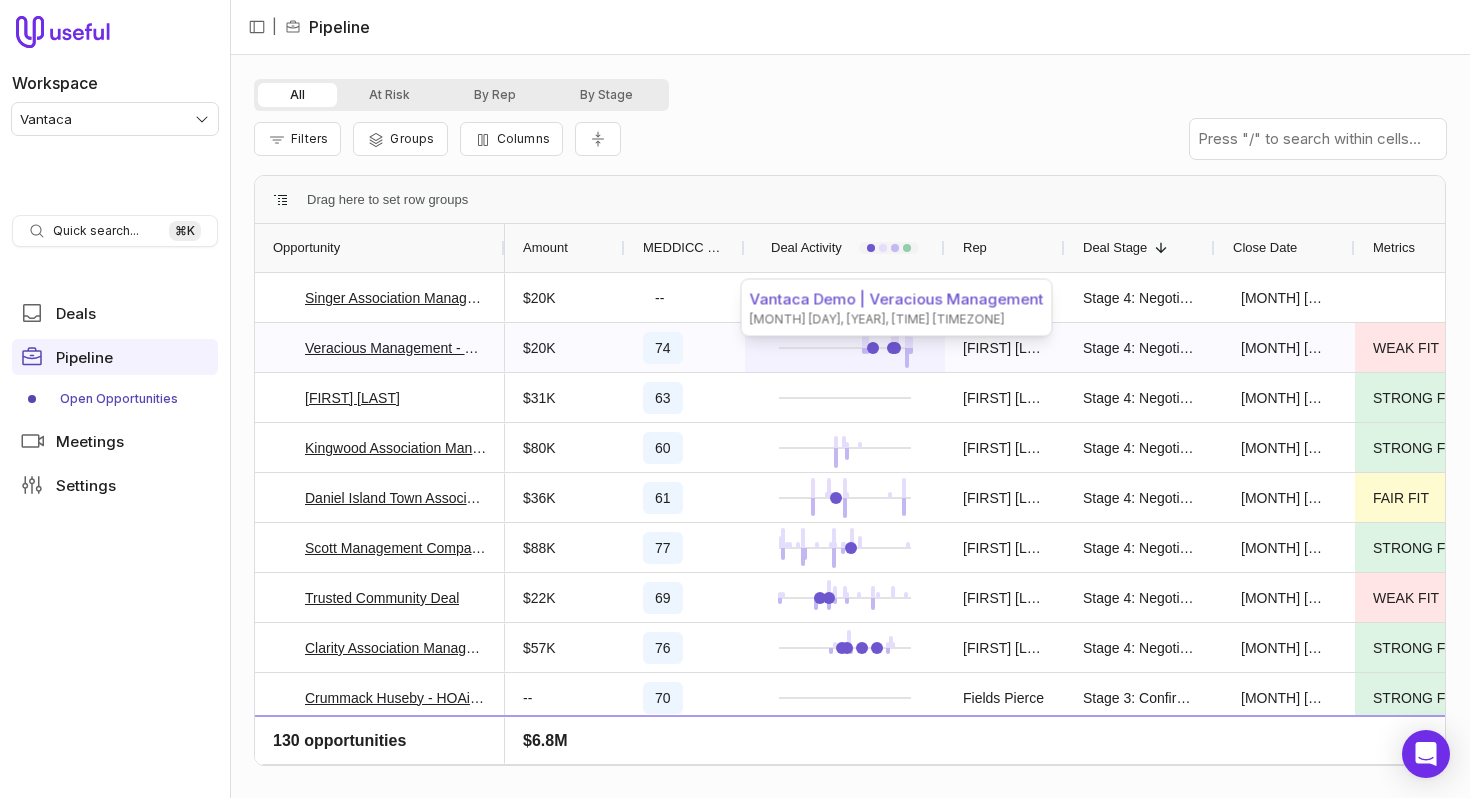click at bounding box center (893, 348) 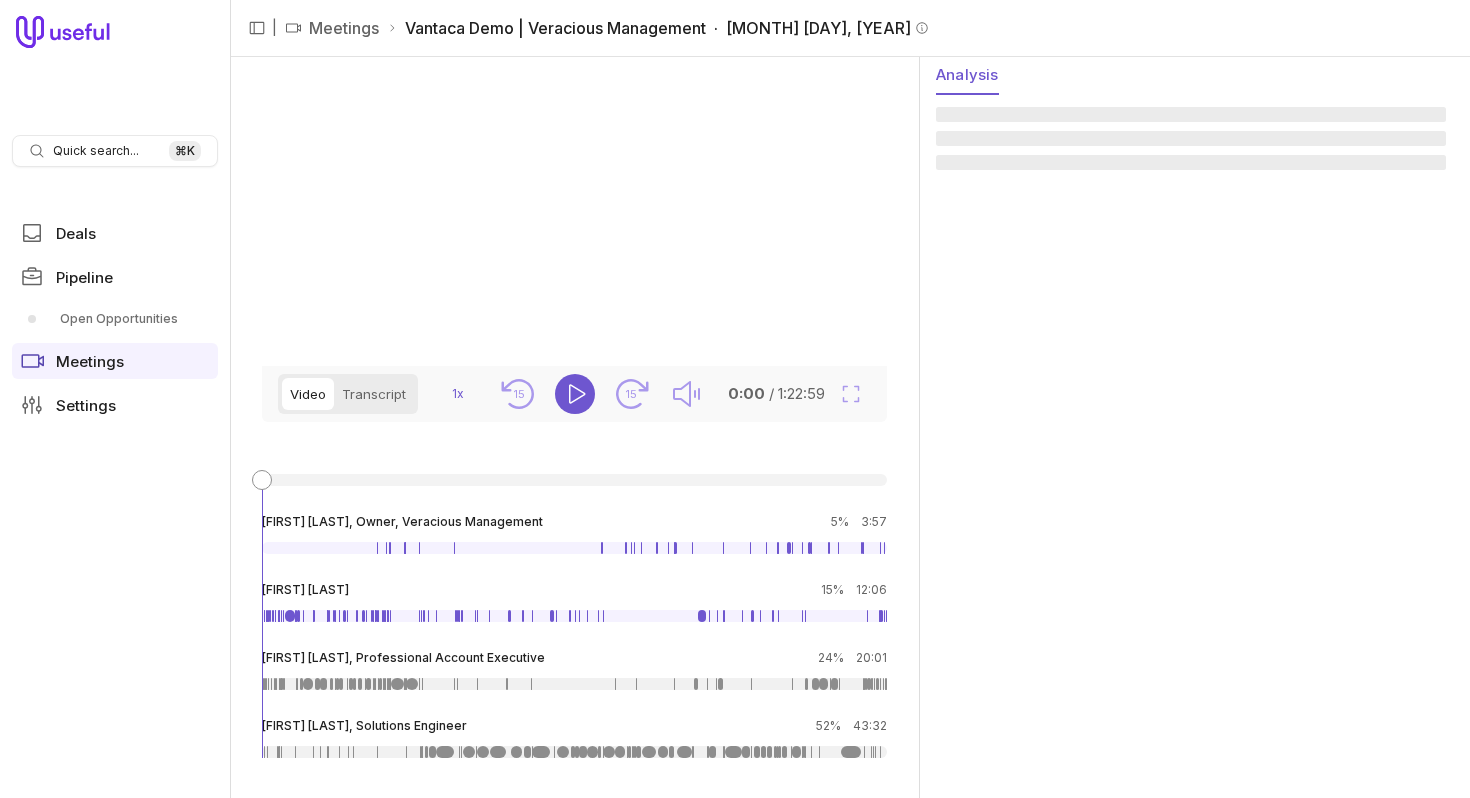 scroll, scrollTop: 0, scrollLeft: 0, axis: both 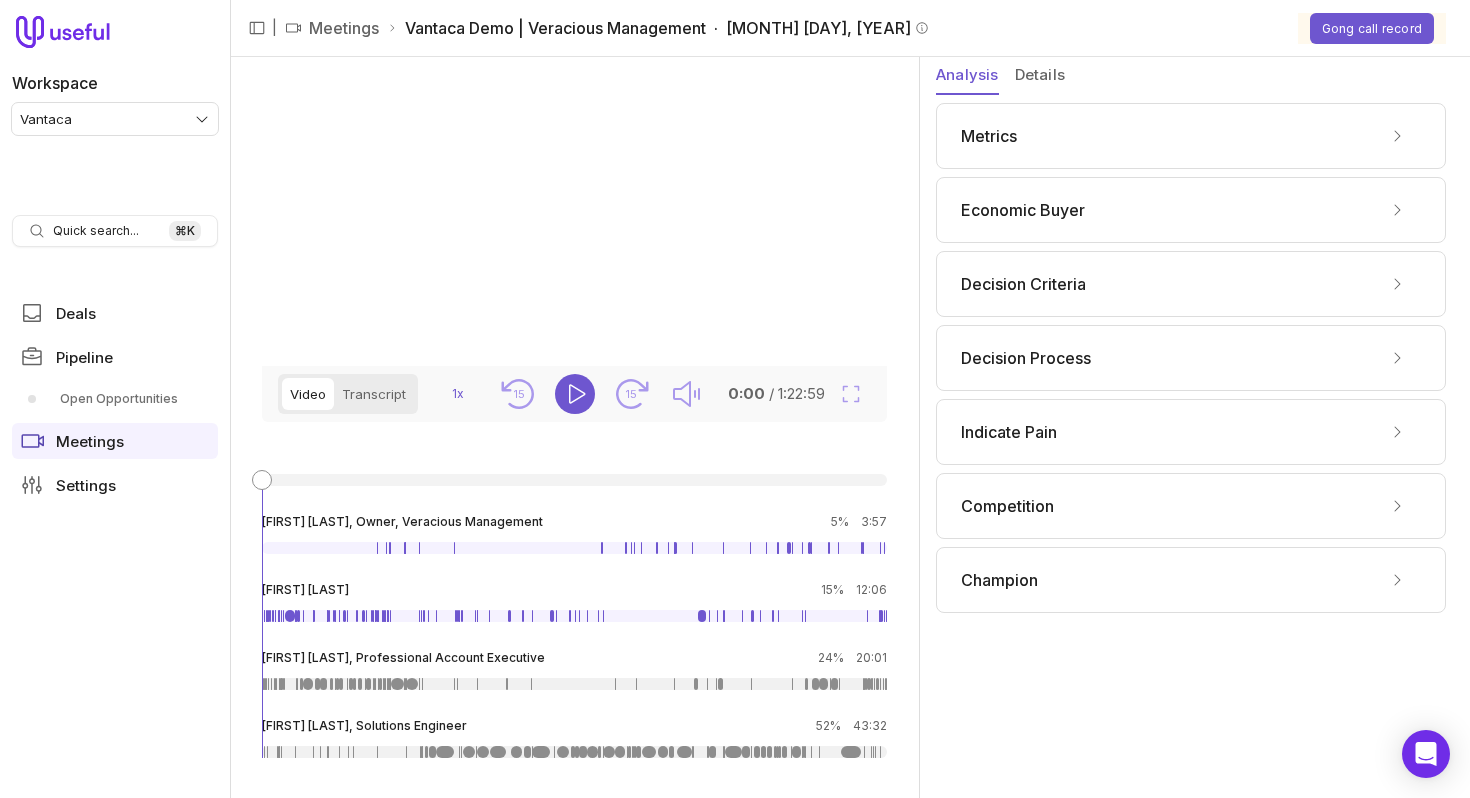 click on "Metrics" at bounding box center [1191, 136] 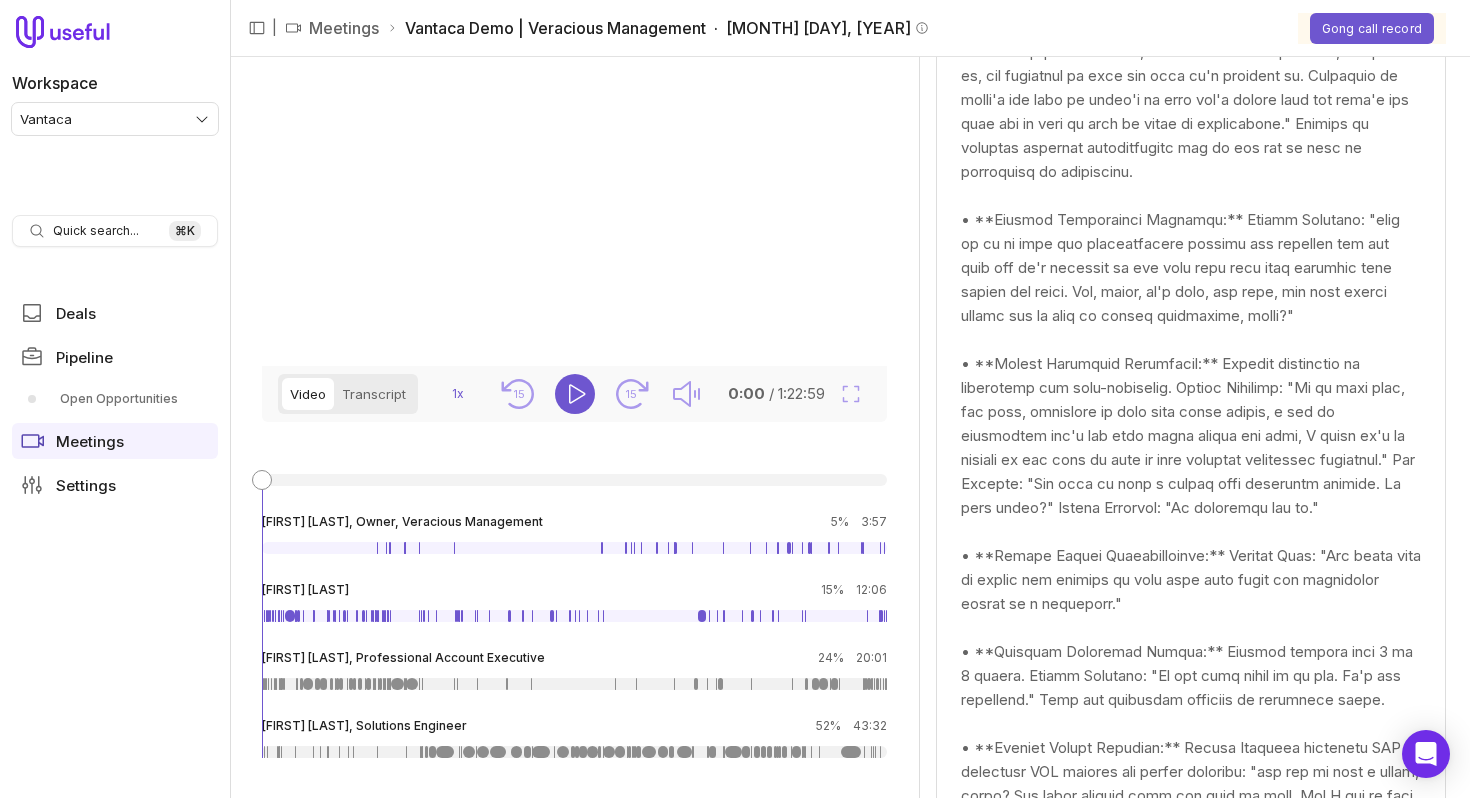 scroll, scrollTop: 0, scrollLeft: 0, axis: both 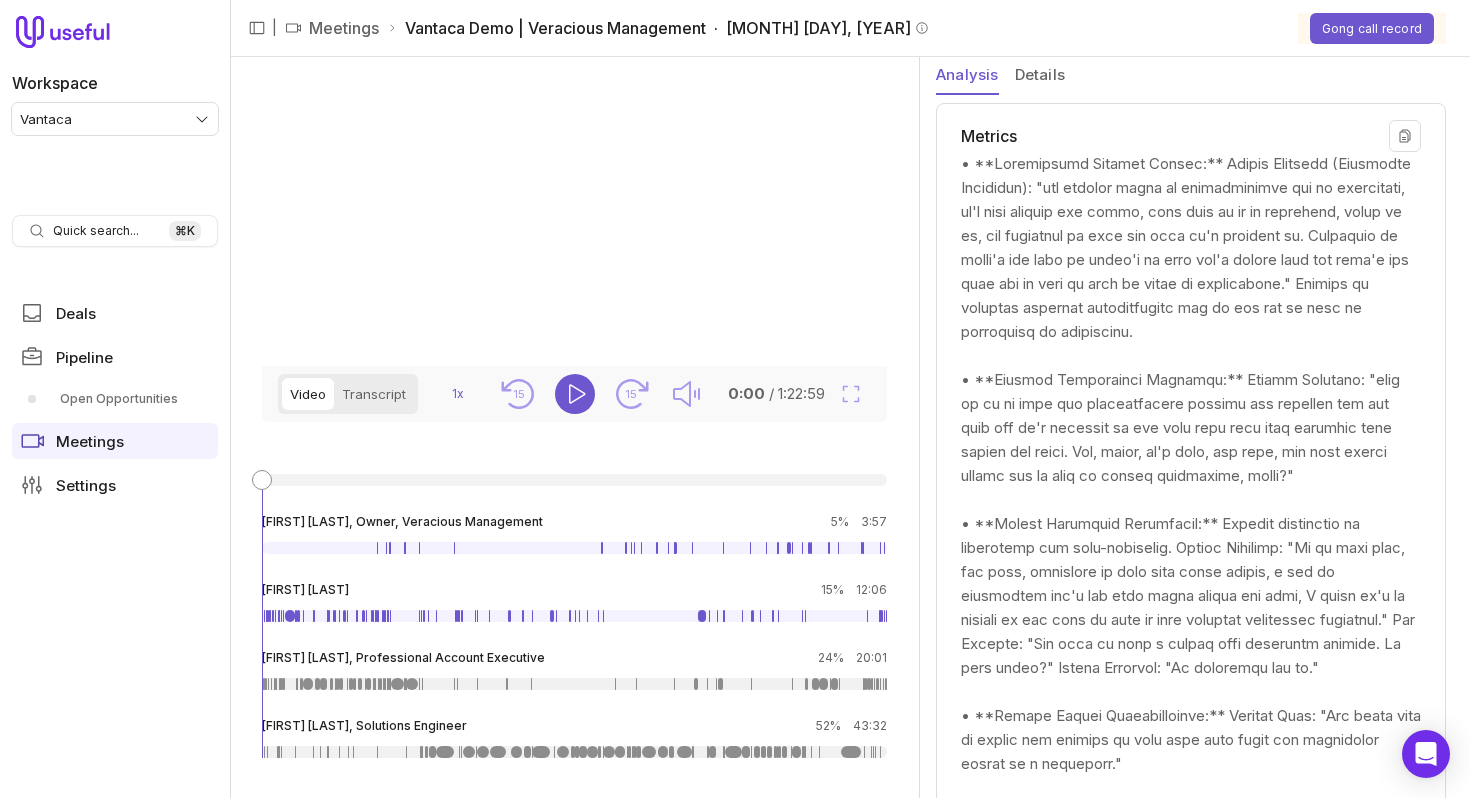 click on "Metrics" at bounding box center (1191, 1928) 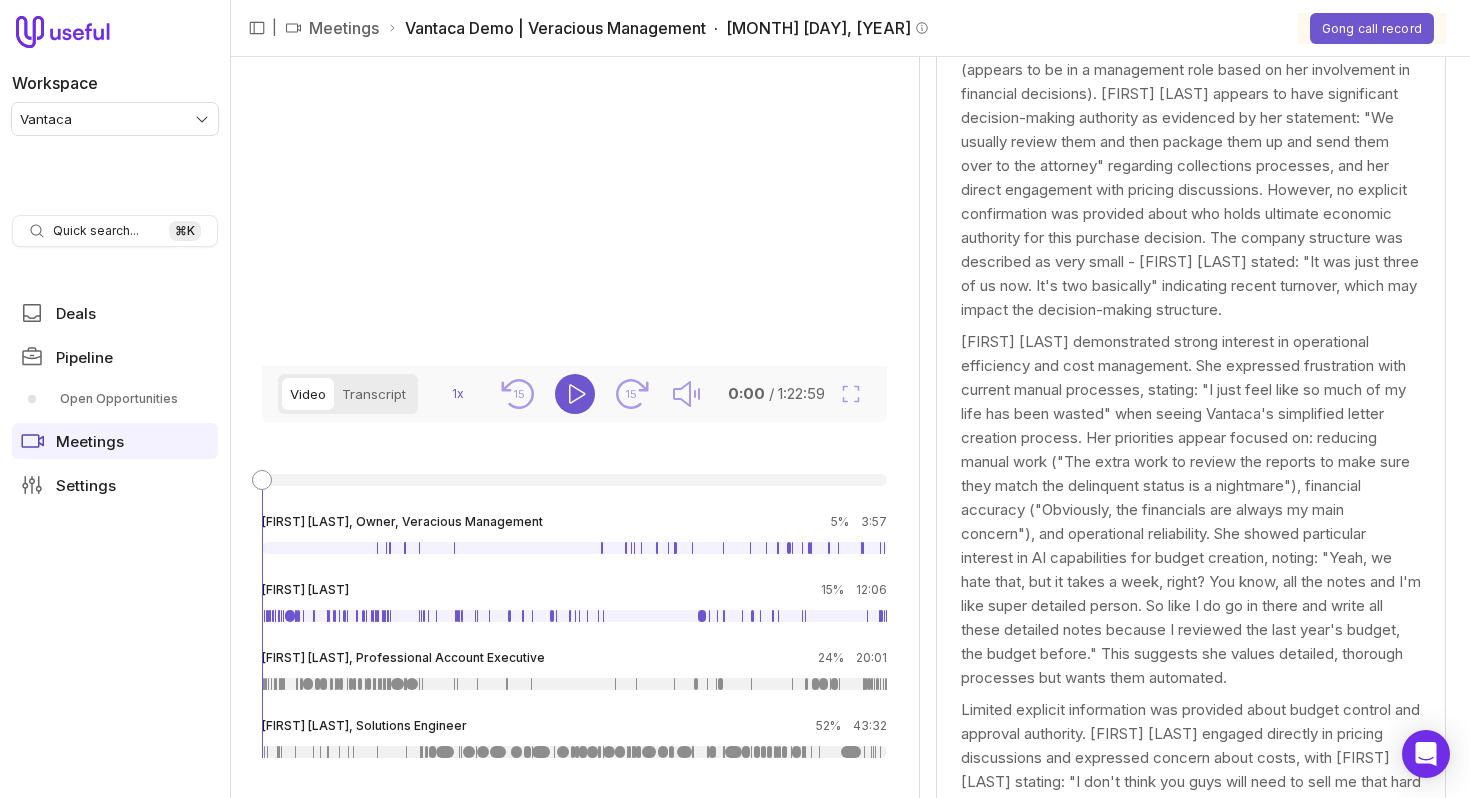 scroll, scrollTop: 0, scrollLeft: 0, axis: both 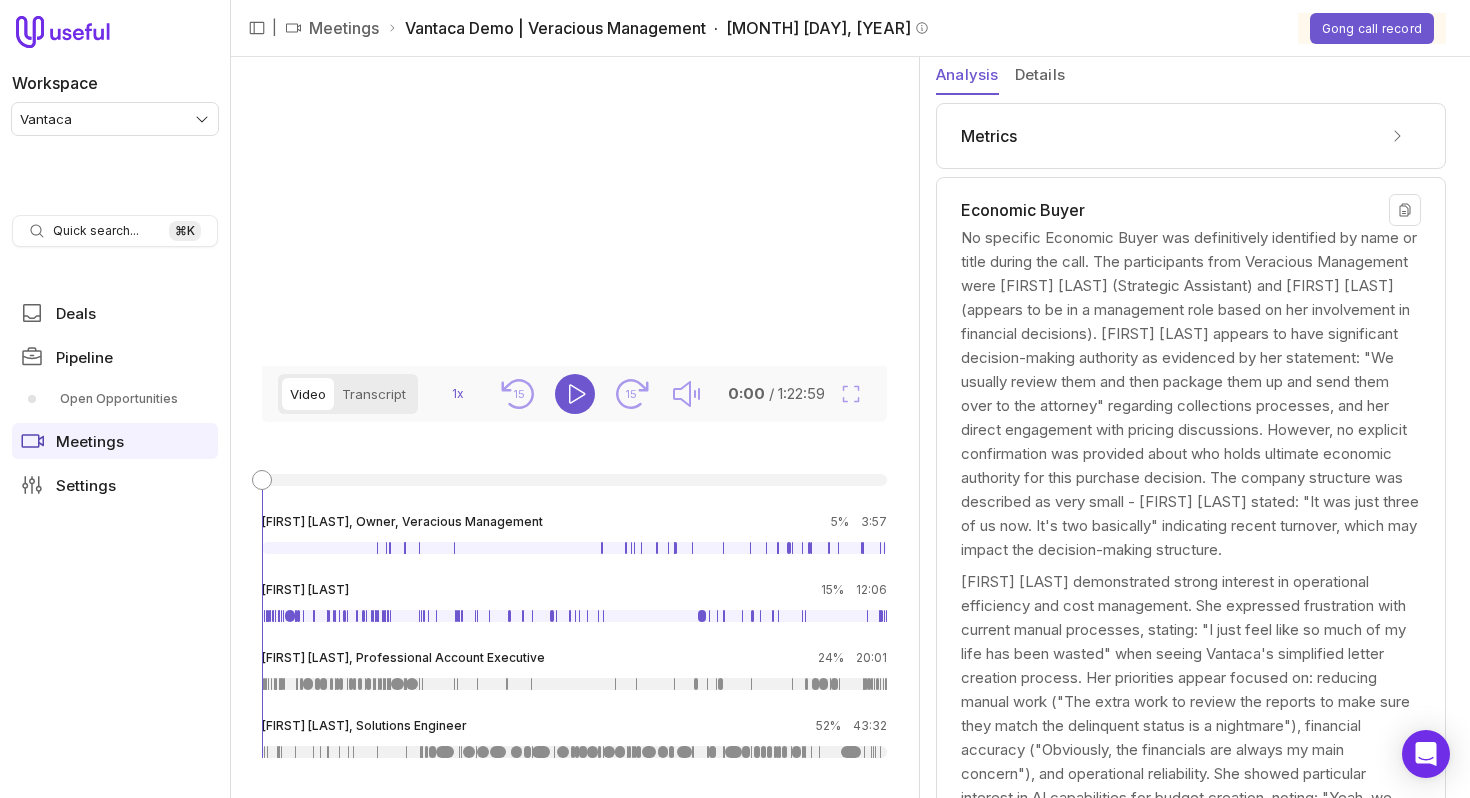 click on "Economic Buyer" at bounding box center (1191, 210) 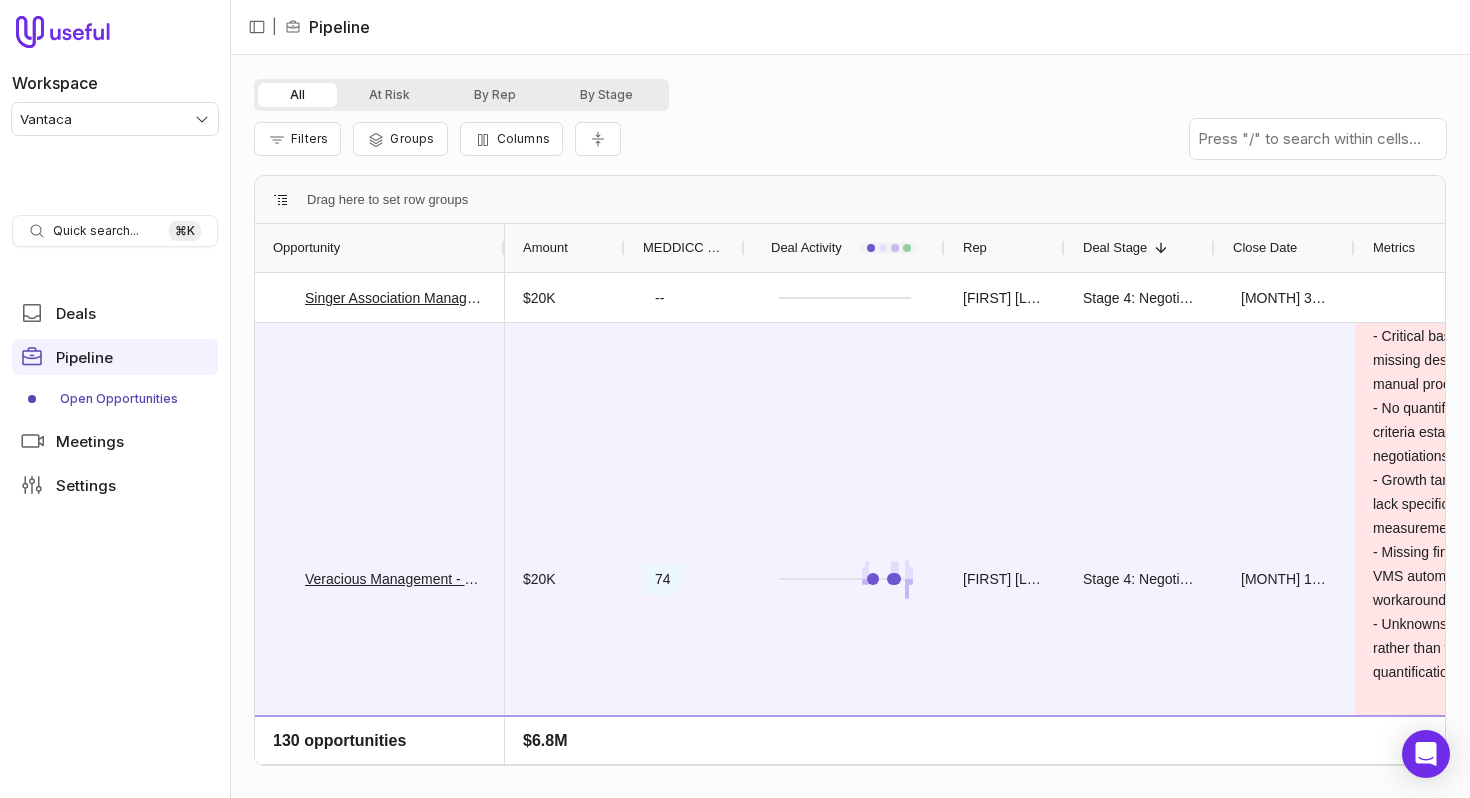 scroll, scrollTop: 0, scrollLeft: 0, axis: both 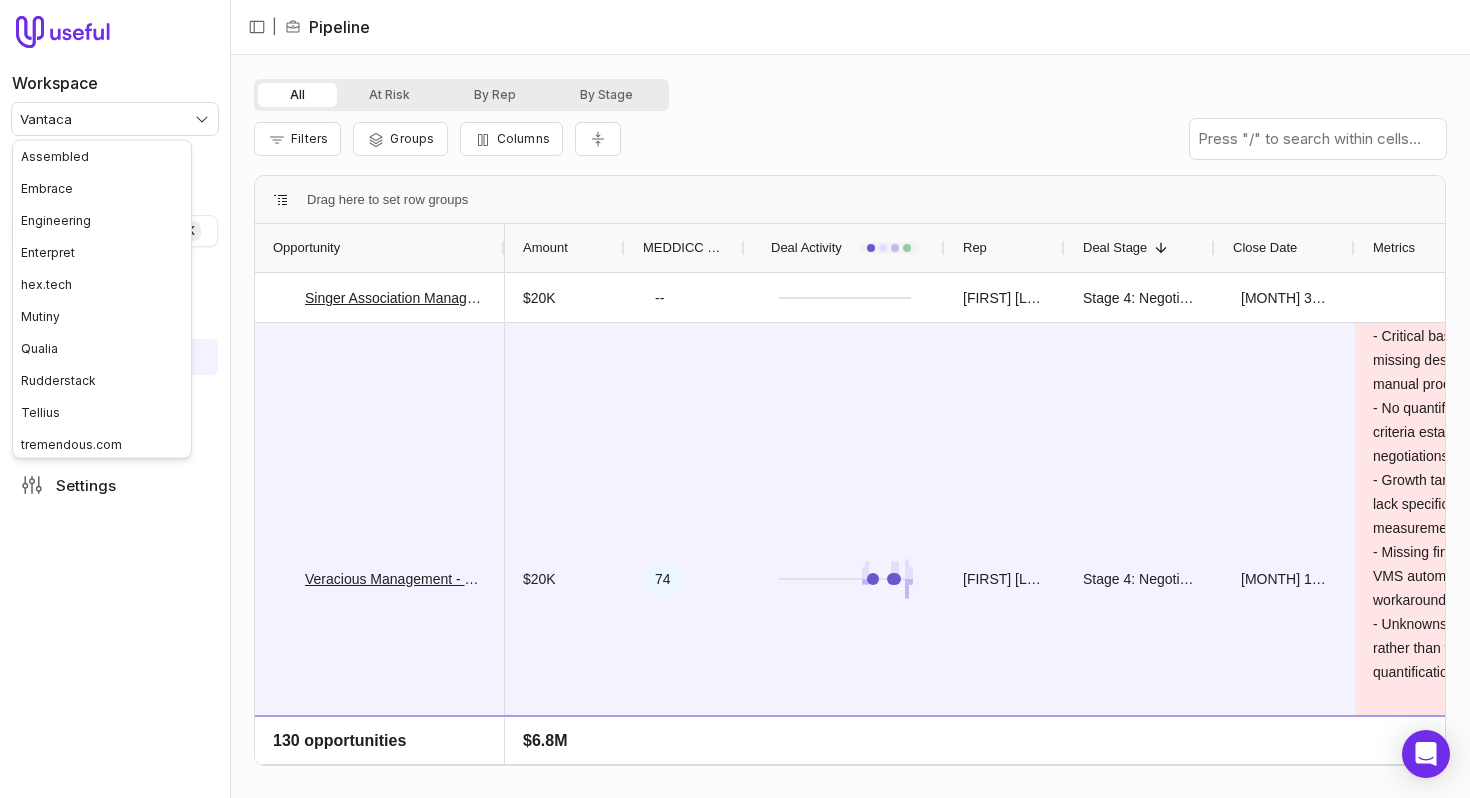 click on "- [PERSON] shows exceptional enthusiasm and technical credibility, actively advancing the deal with concrete commitments and timeline urgency - His expanded role due to organizational changes has increased his influence, though he still defers to [PERSON] for final decisions - Strong personal investment evidenced by gratitude for pricing concessions and willingness to serve as reference case study - Six-week tenure and unclear formal authority create potential limitations in organizational influence and credibility Drag here to set row groups Drag here to set column labels
Opportunity
1" at bounding box center (735, 399) 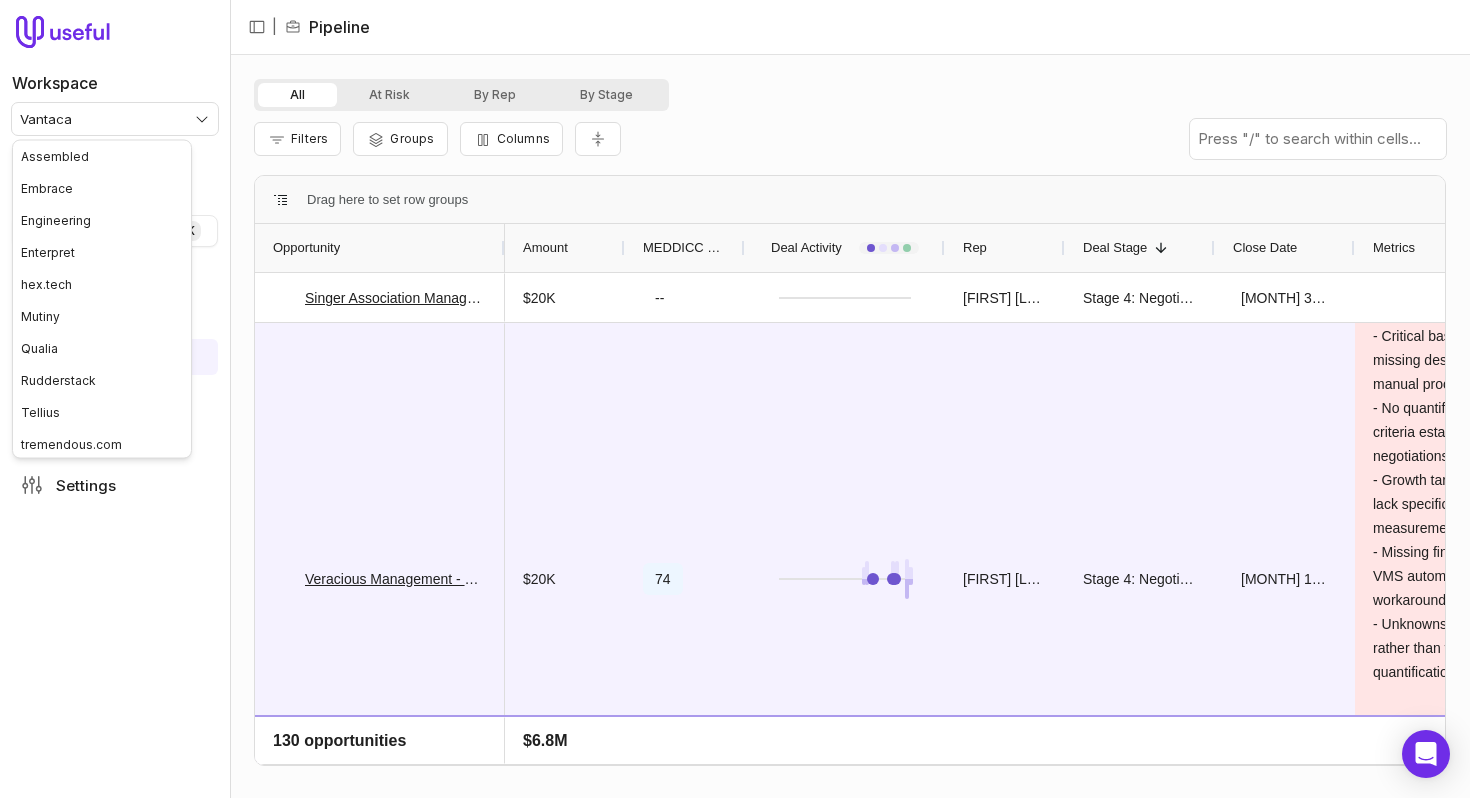 scroll, scrollTop: 35, scrollLeft: 0, axis: vertical 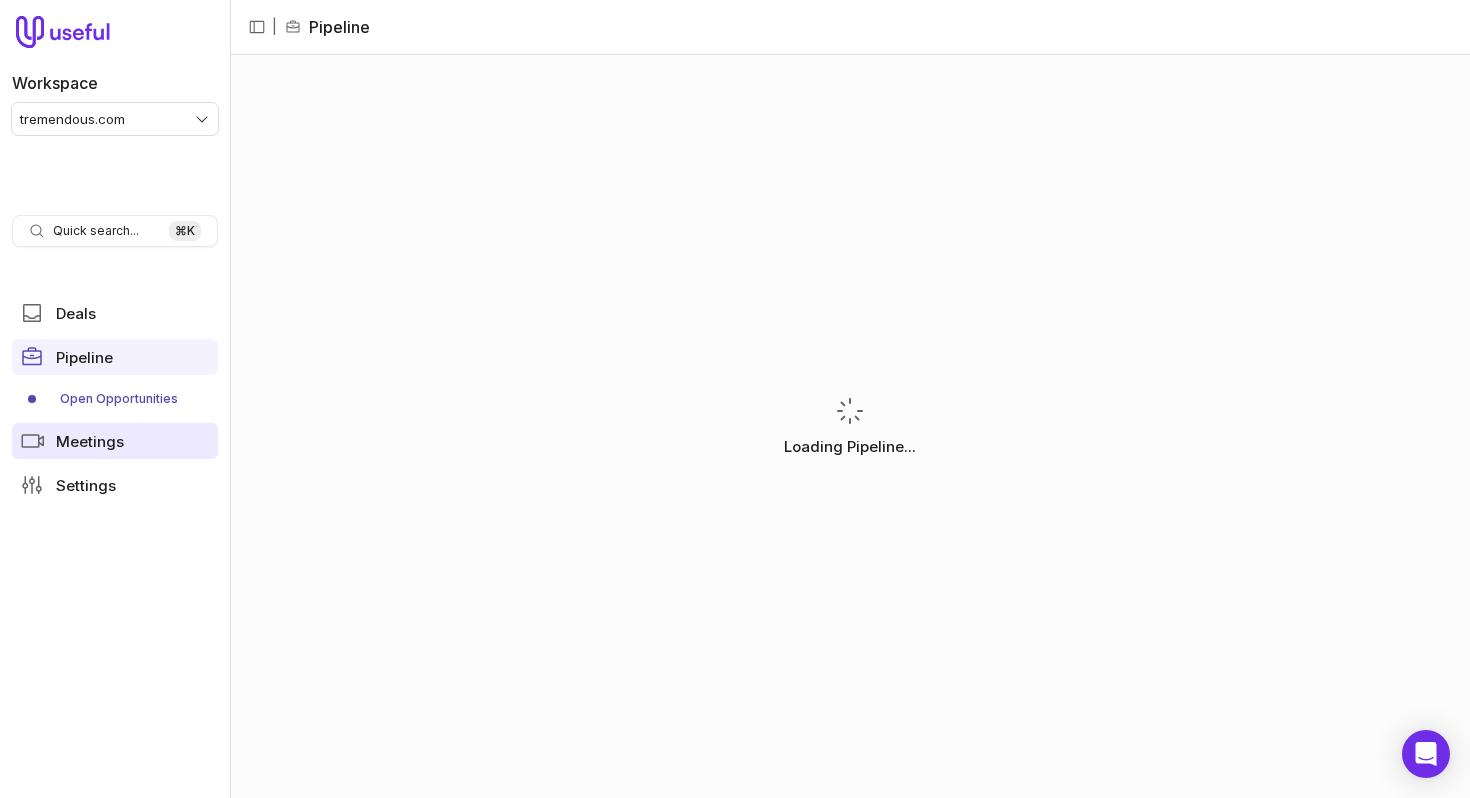 click on "Meetings" at bounding box center (90, 441) 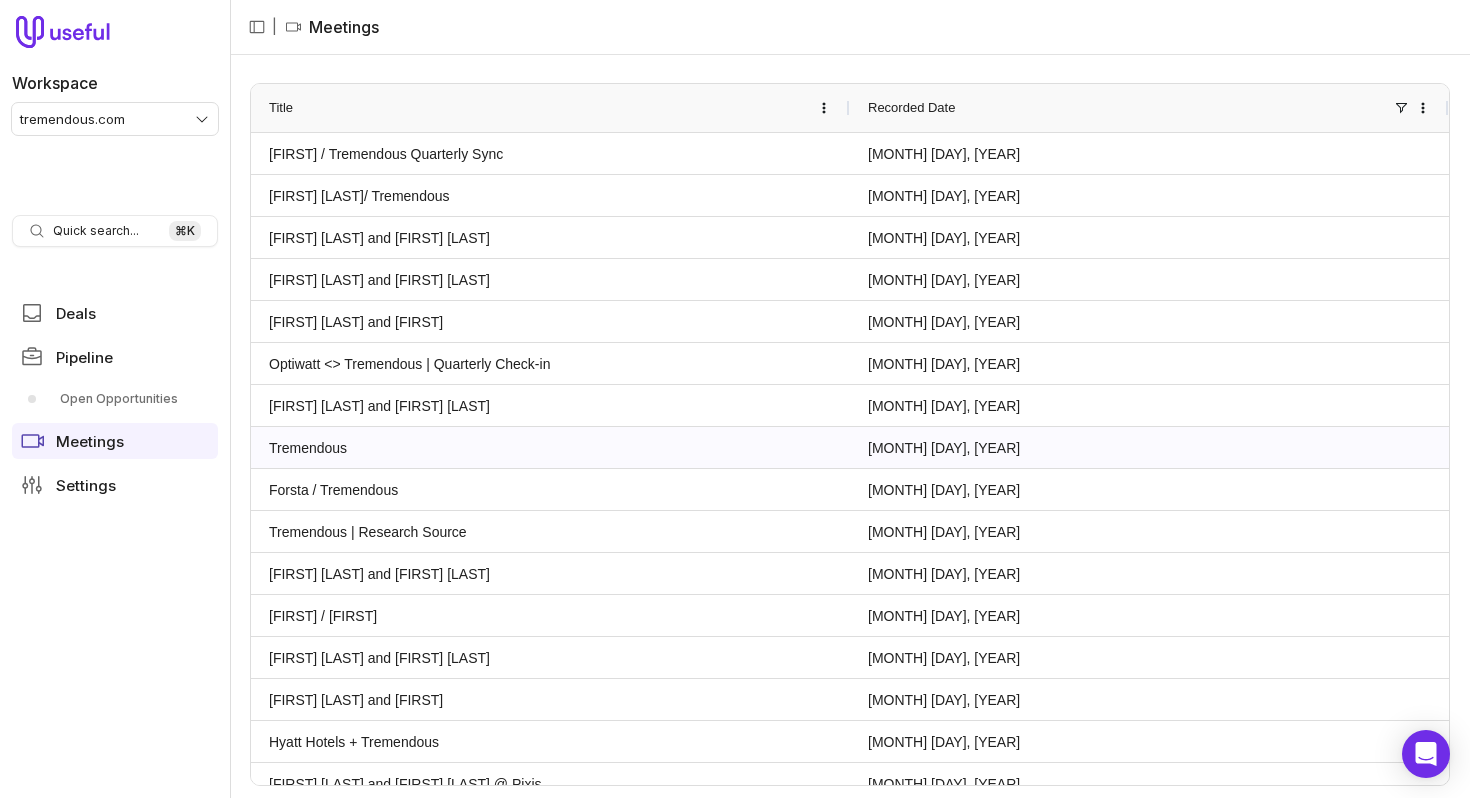 scroll, scrollTop: 230, scrollLeft: 0, axis: vertical 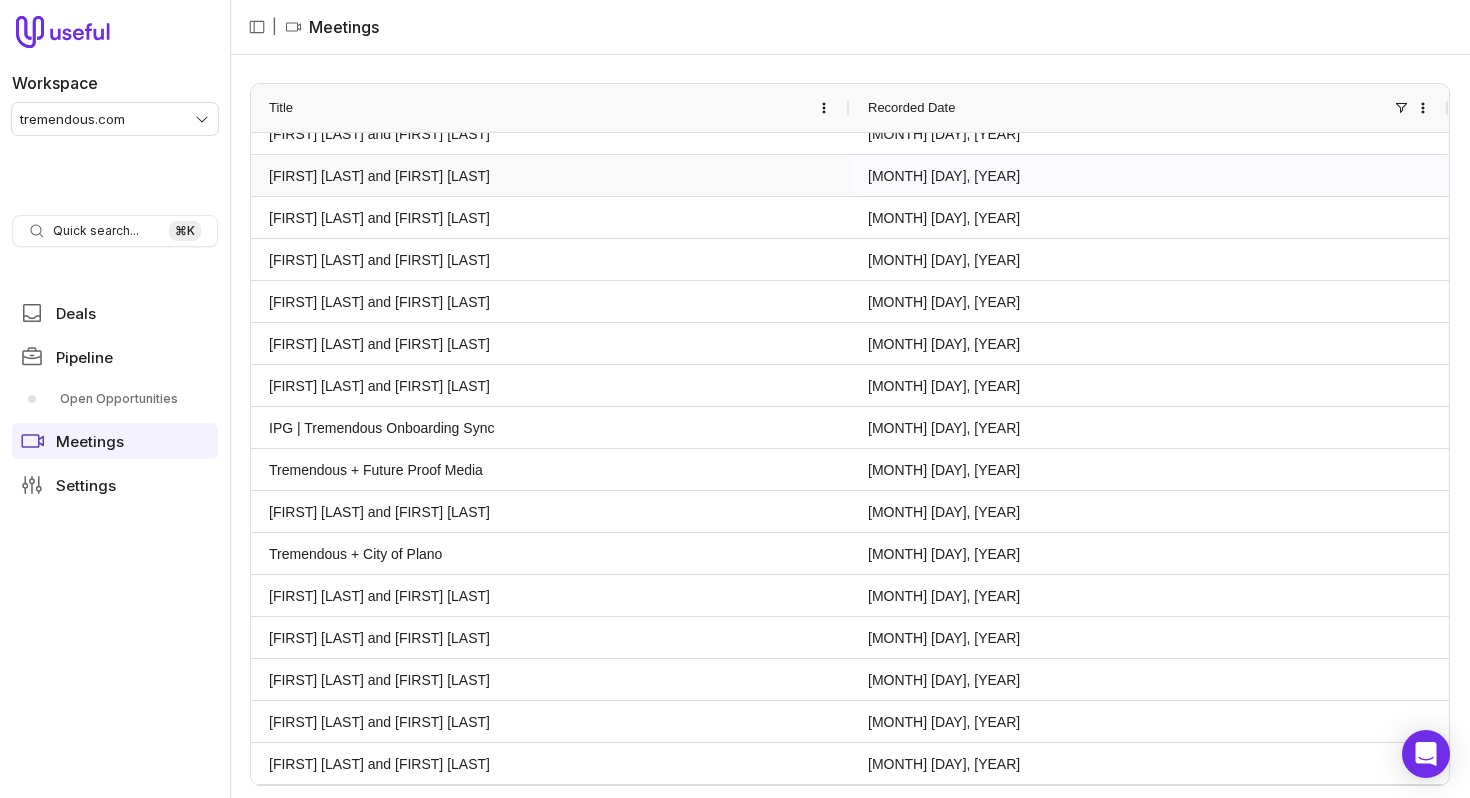 click on "Jesse Feeney and Mark Geppert" at bounding box center [550, 175] 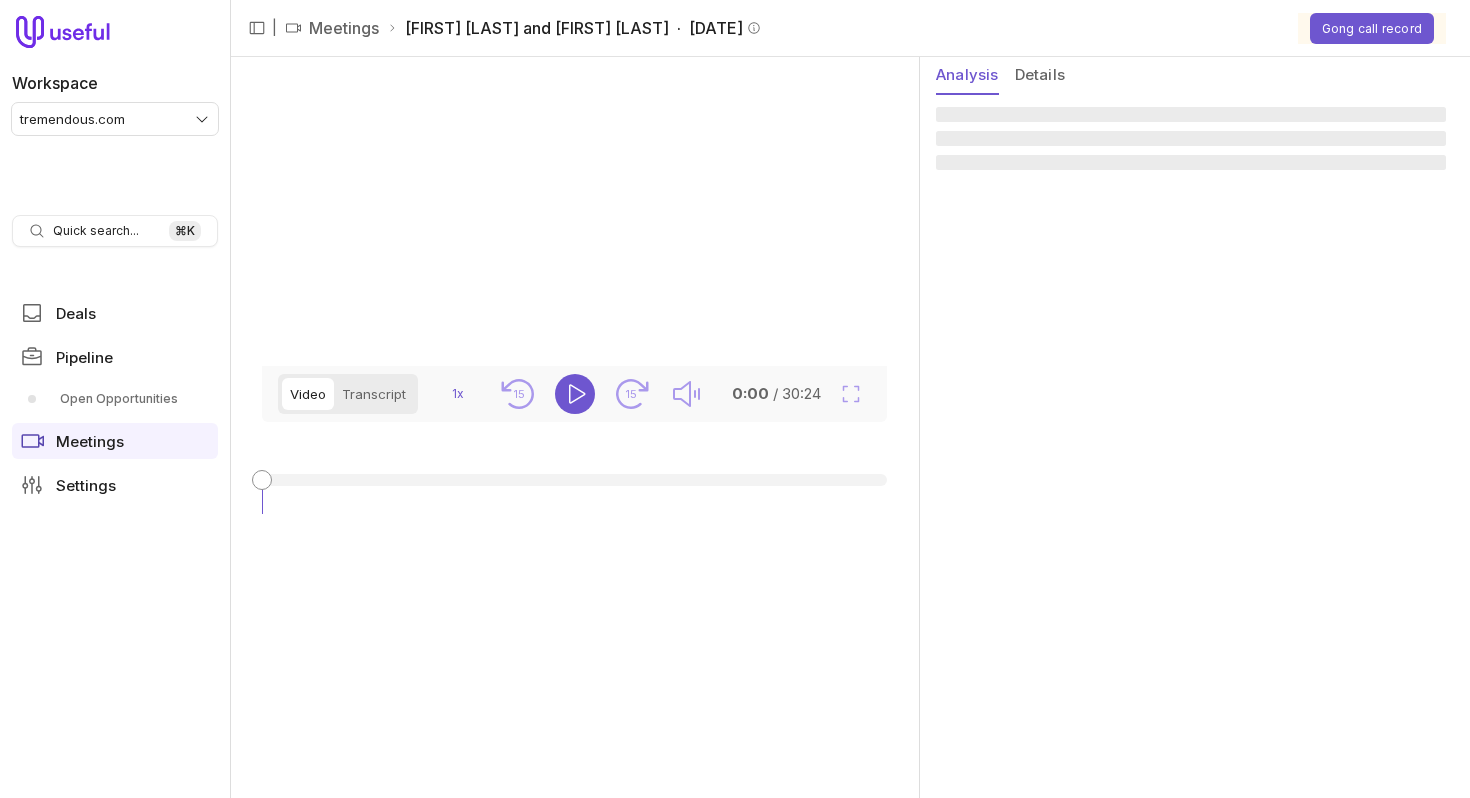 scroll, scrollTop: 0, scrollLeft: 0, axis: both 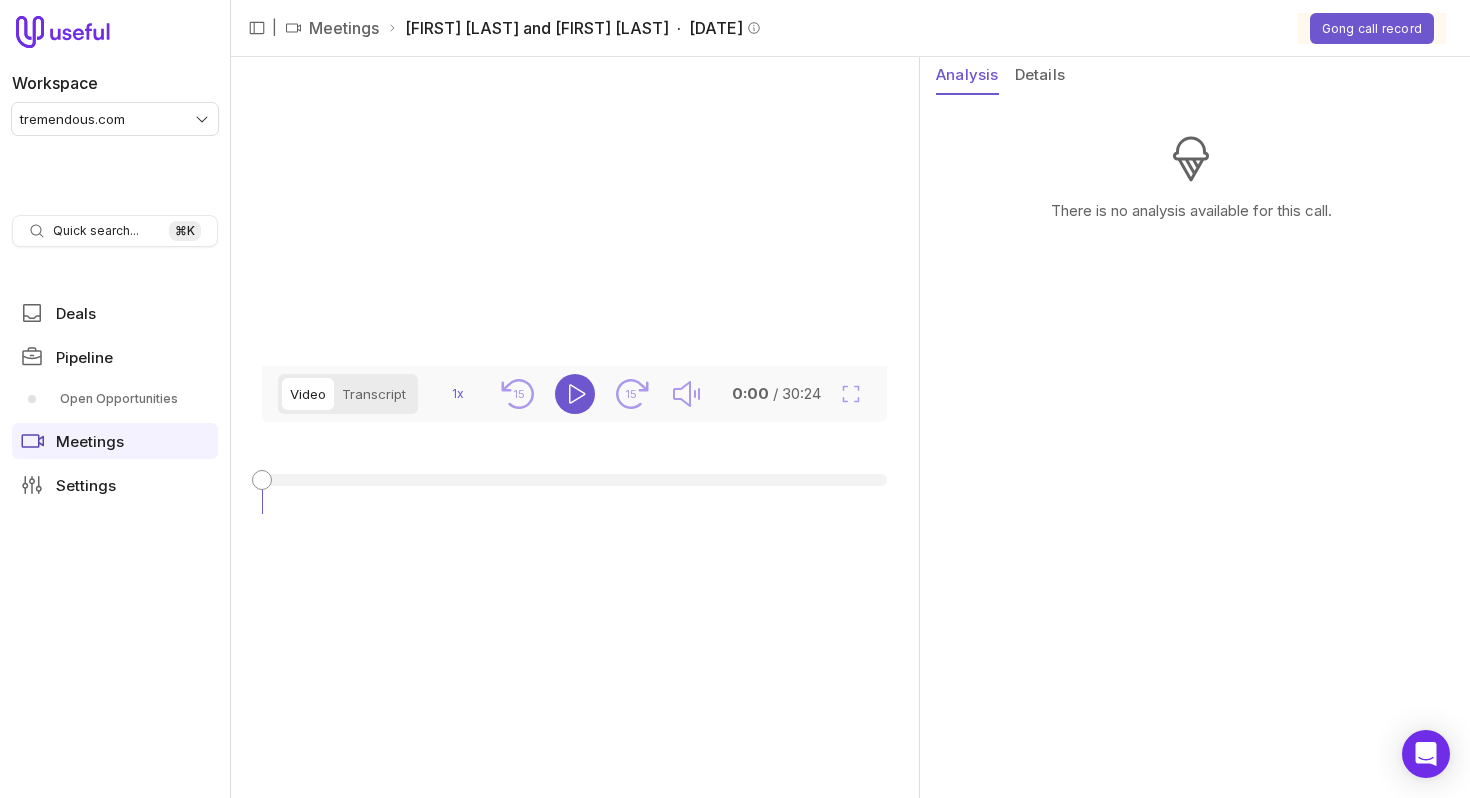 click on "Details" at bounding box center [1040, 76] 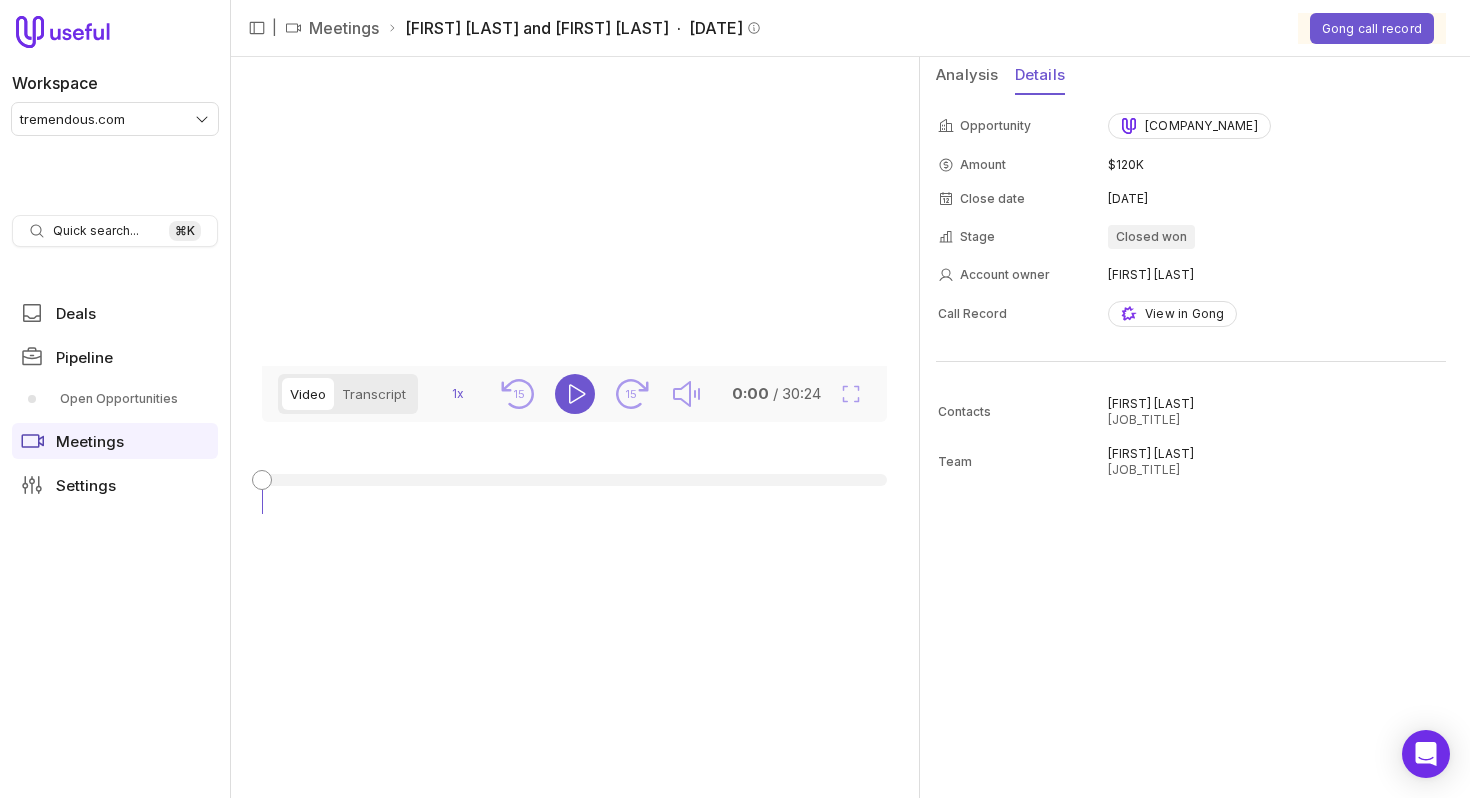 click on "Matt Nydegger" at bounding box center (1276, 404) 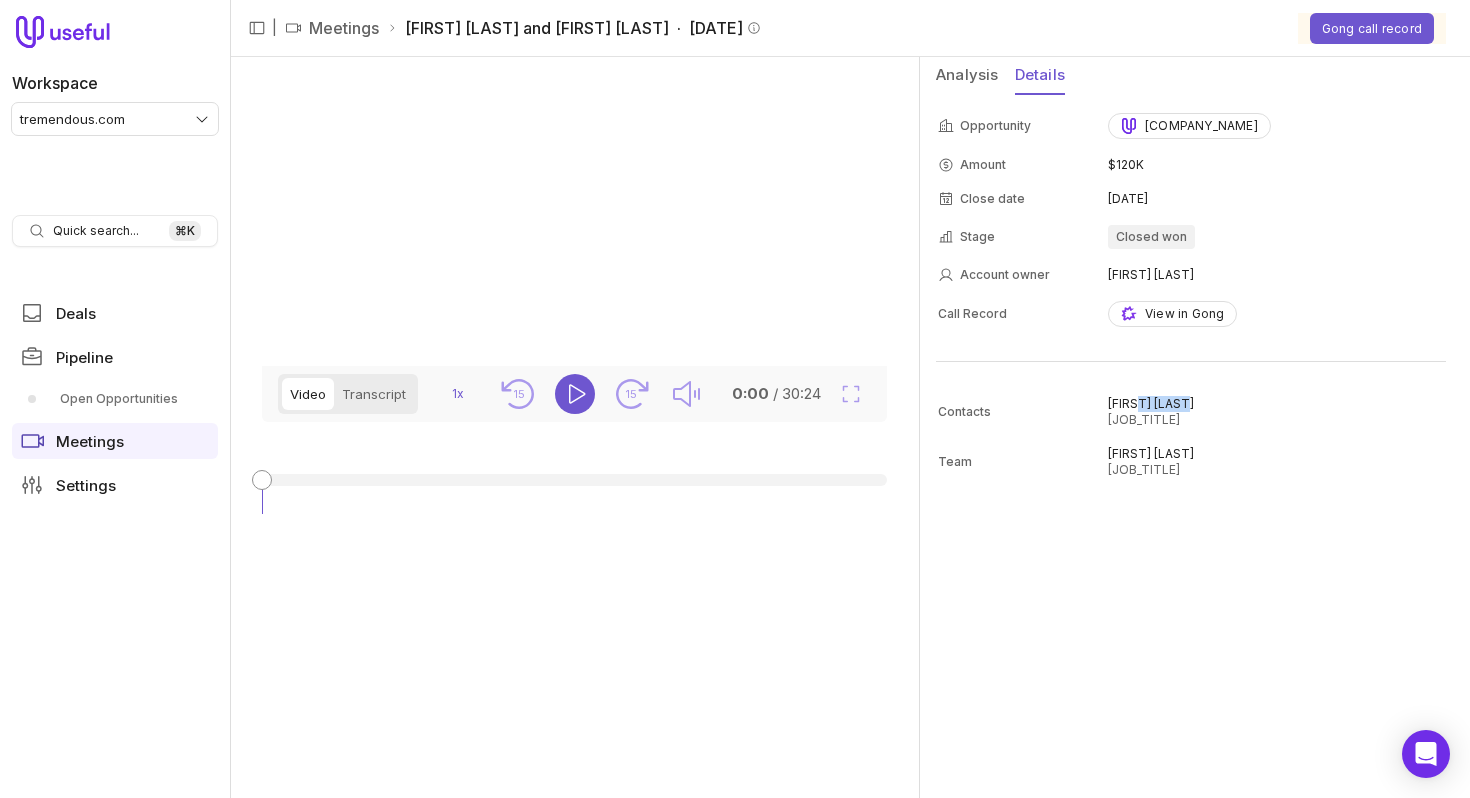 click on "Matt Nydegger" at bounding box center [1276, 404] 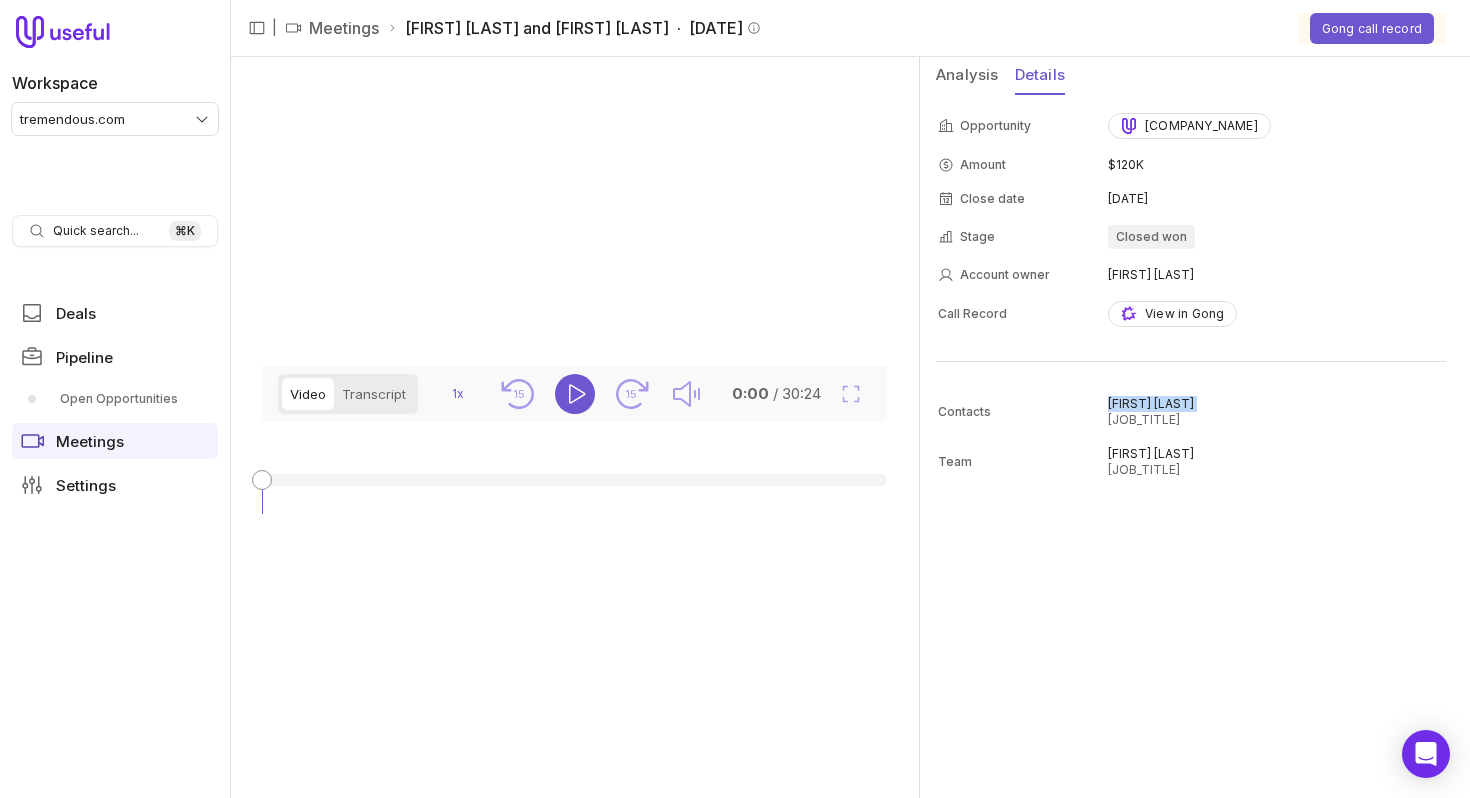 click on "Matt Nydegger" at bounding box center (1276, 404) 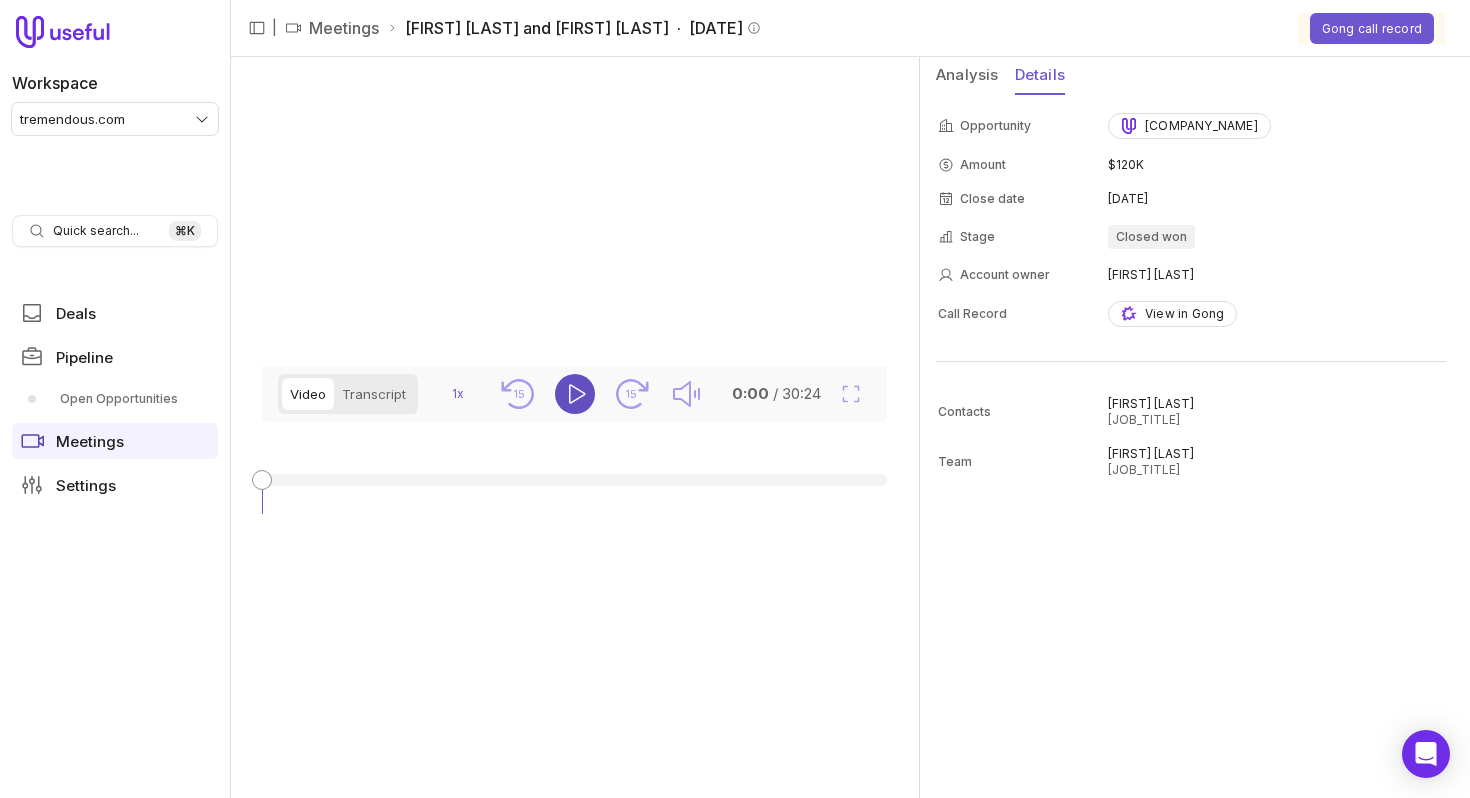click 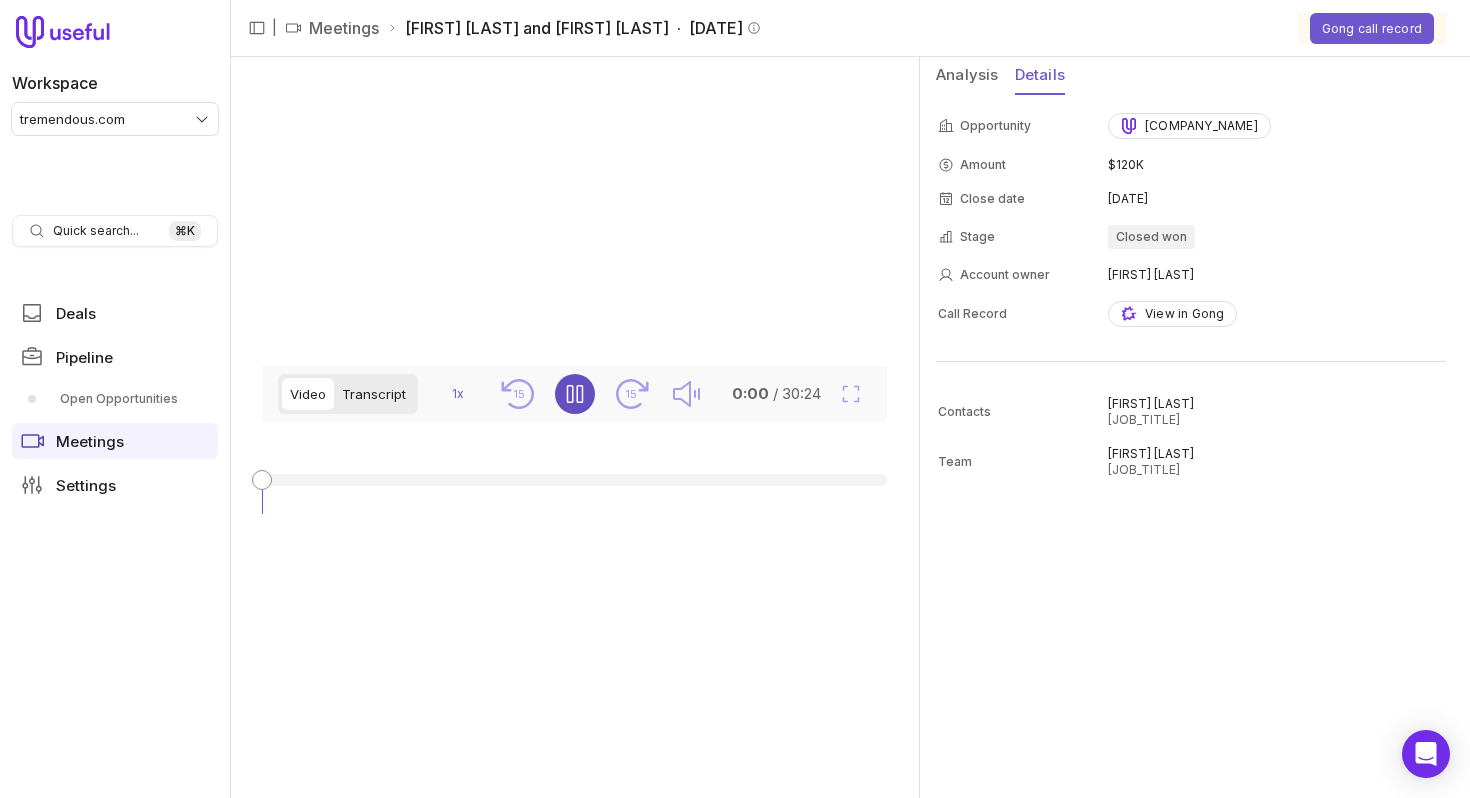 click on "Transcript" at bounding box center (374, 394) 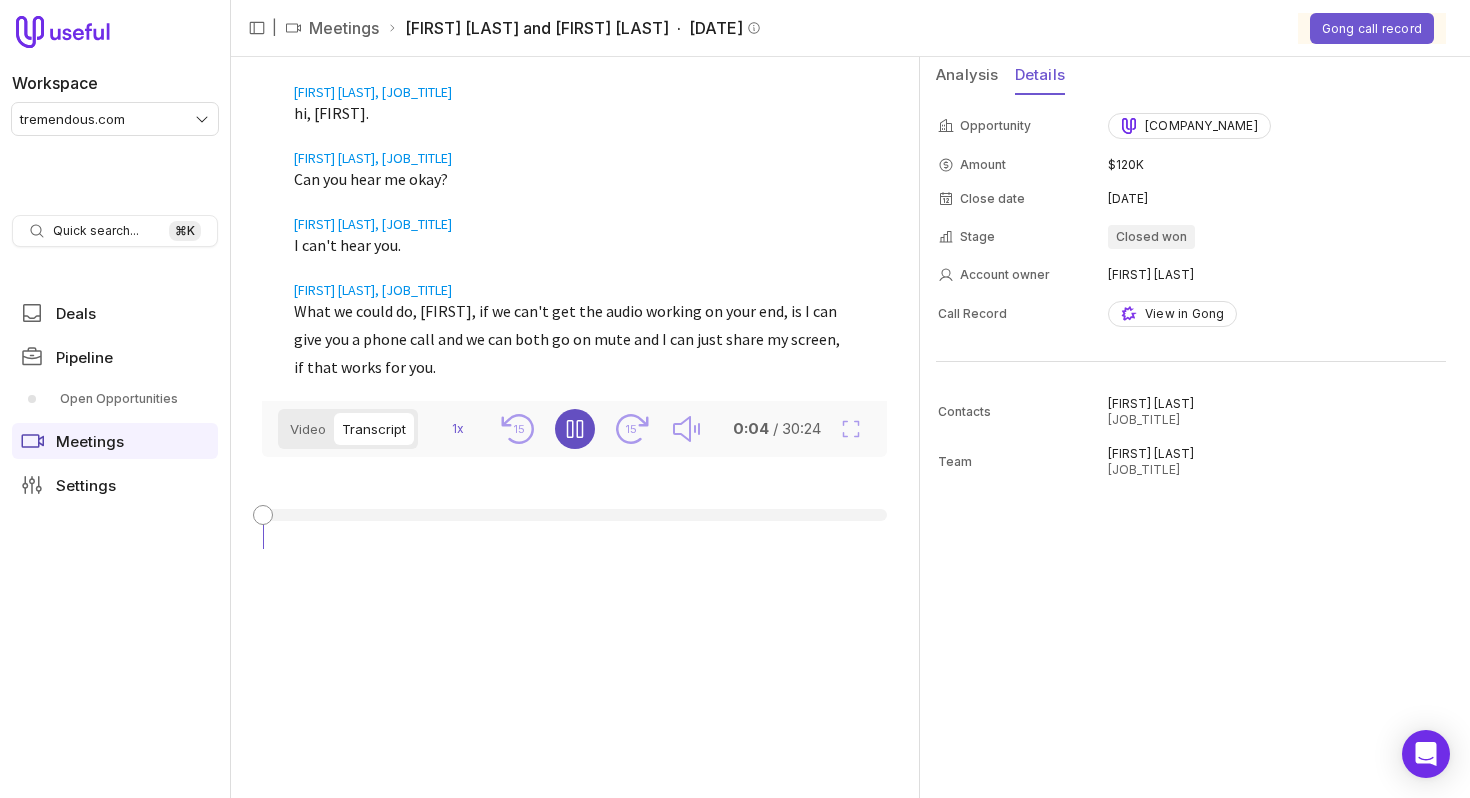 scroll, scrollTop: 0, scrollLeft: 0, axis: both 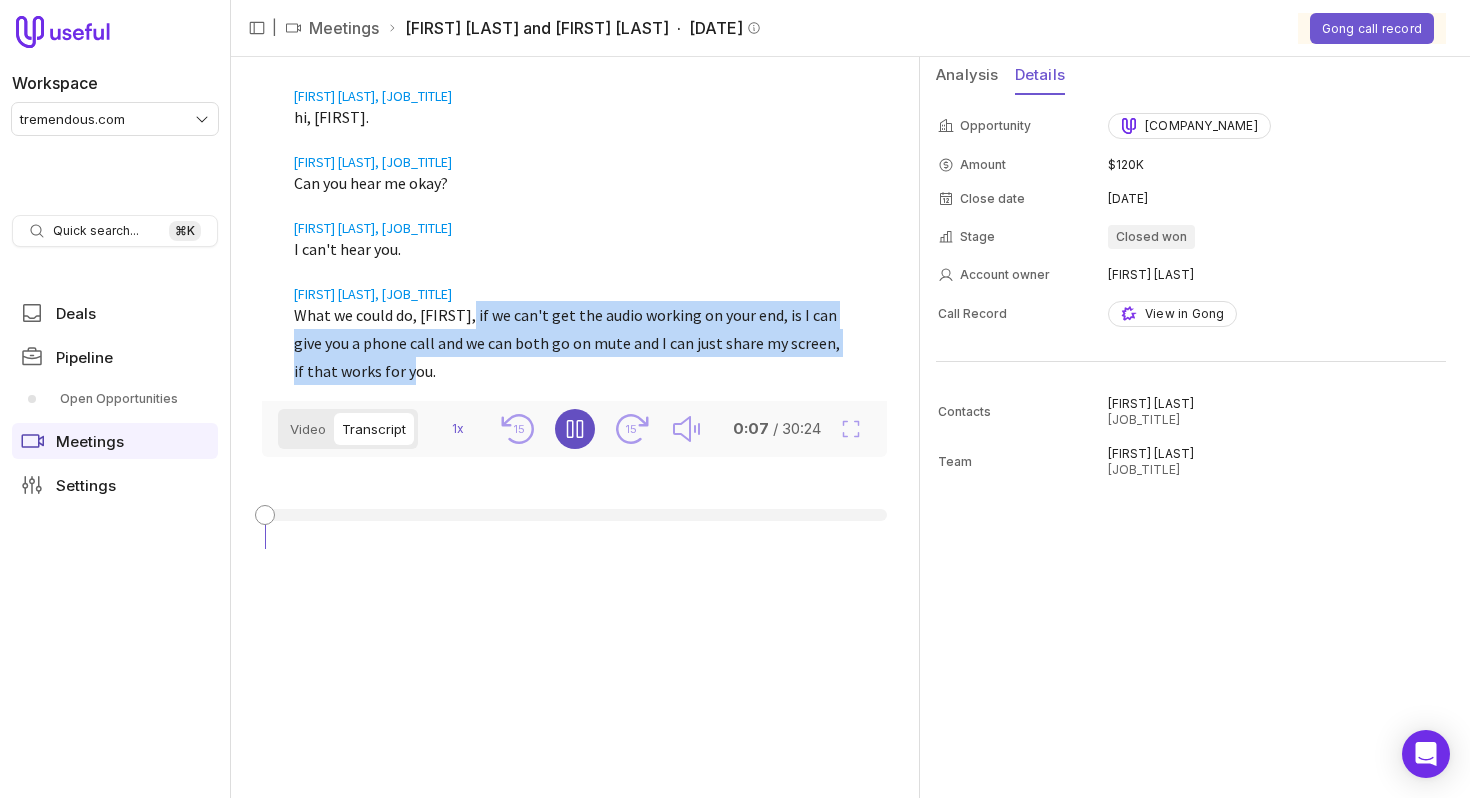 drag, startPoint x: 466, startPoint y: 318, endPoint x: 467, endPoint y: 364, distance: 46.010868 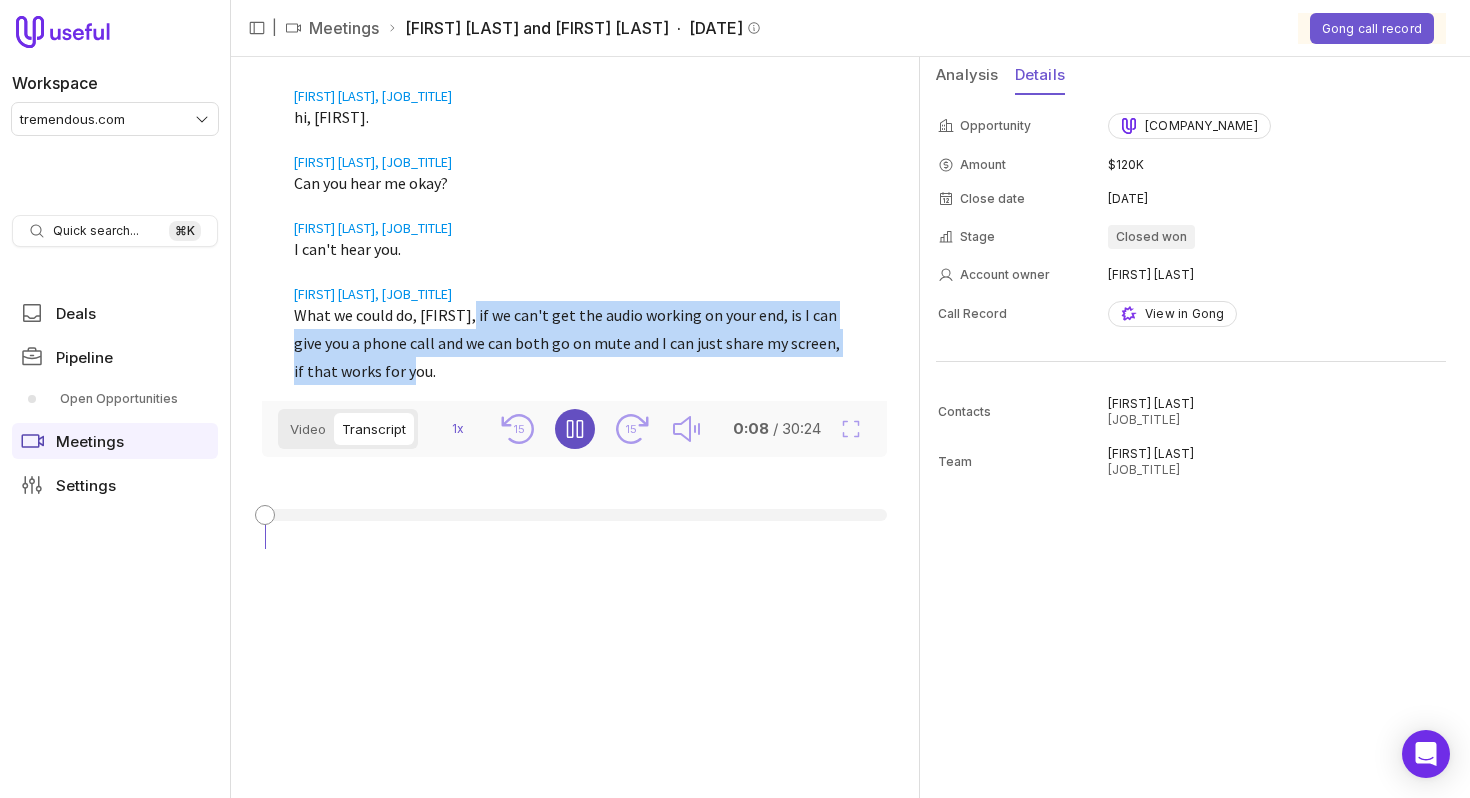 click on "What we could do, matt, if we can't get the audio working on your end, is I can give you a phone call and we can both go on mute and I can just share my screen, if that works for you." at bounding box center (570, 343) 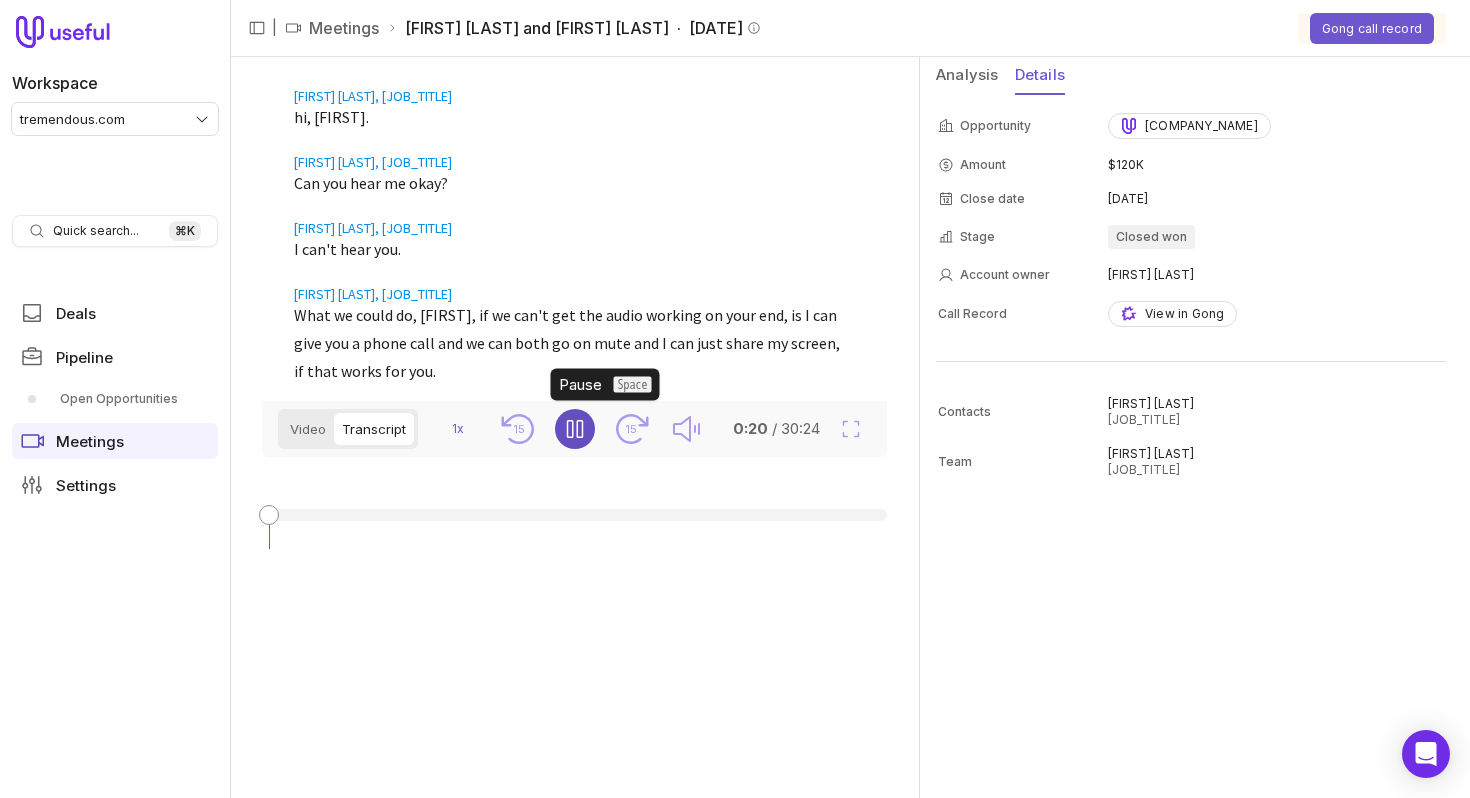 click 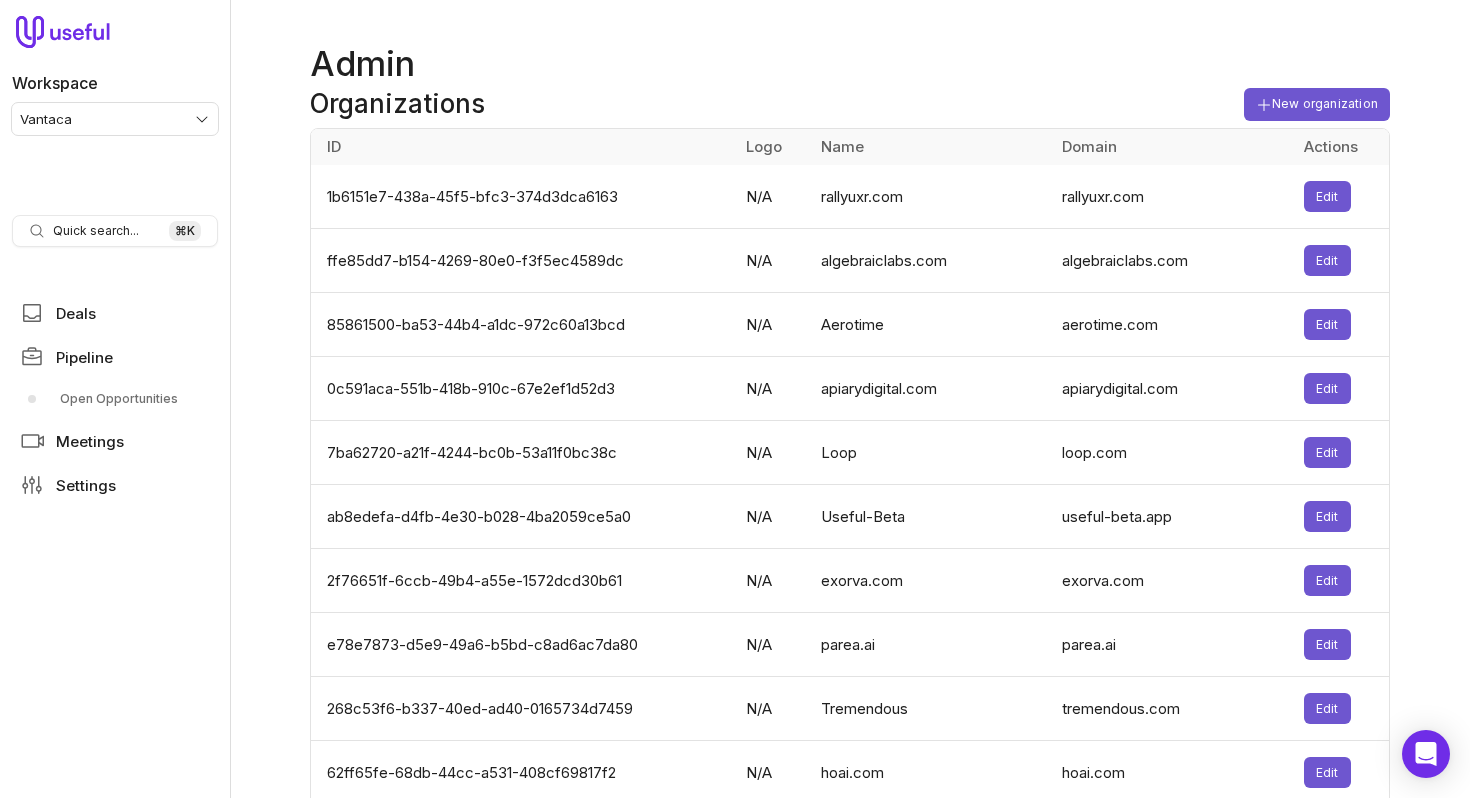 scroll, scrollTop: 0, scrollLeft: 0, axis: both 